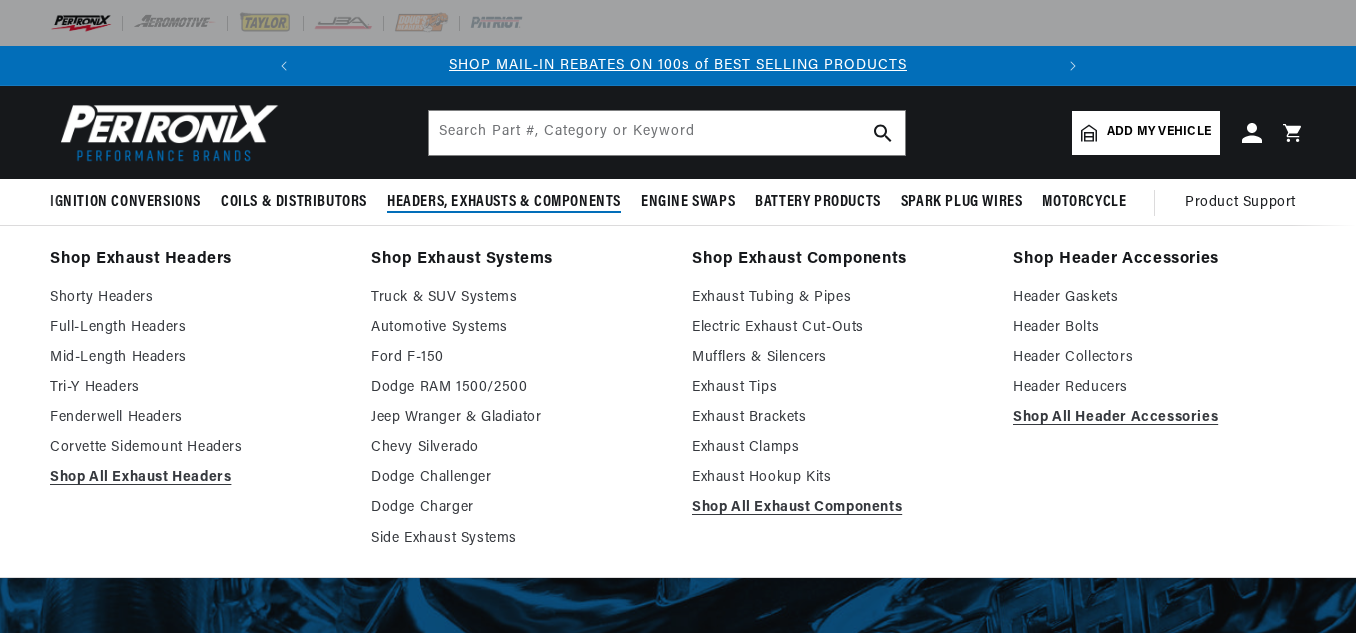 scroll, scrollTop: 0, scrollLeft: 0, axis: both 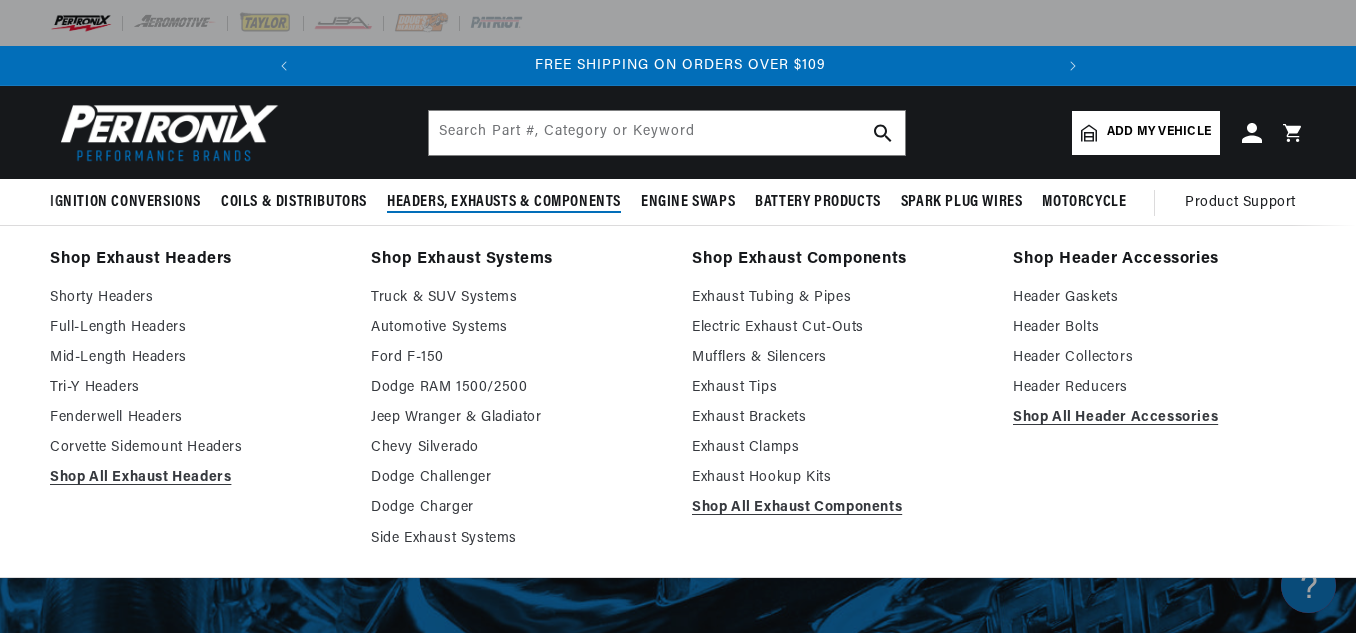 click on "Headers, Exhausts & Components" at bounding box center [504, 202] 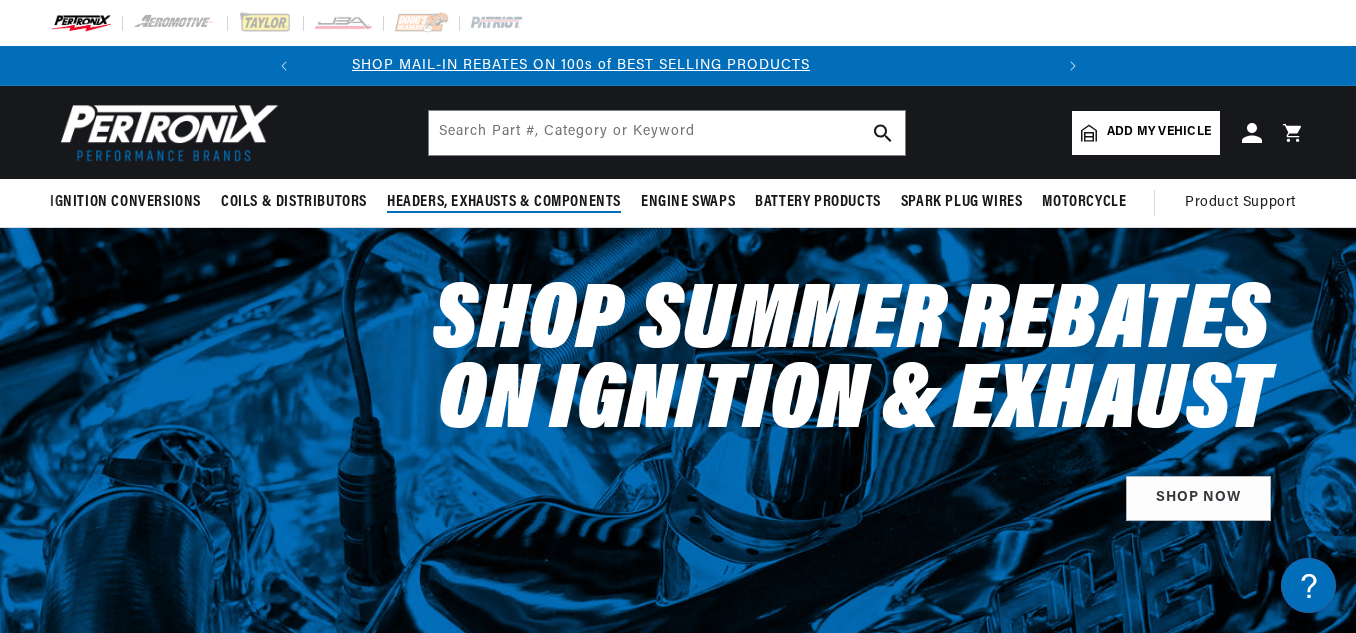 scroll, scrollTop: 0, scrollLeft: 0, axis: both 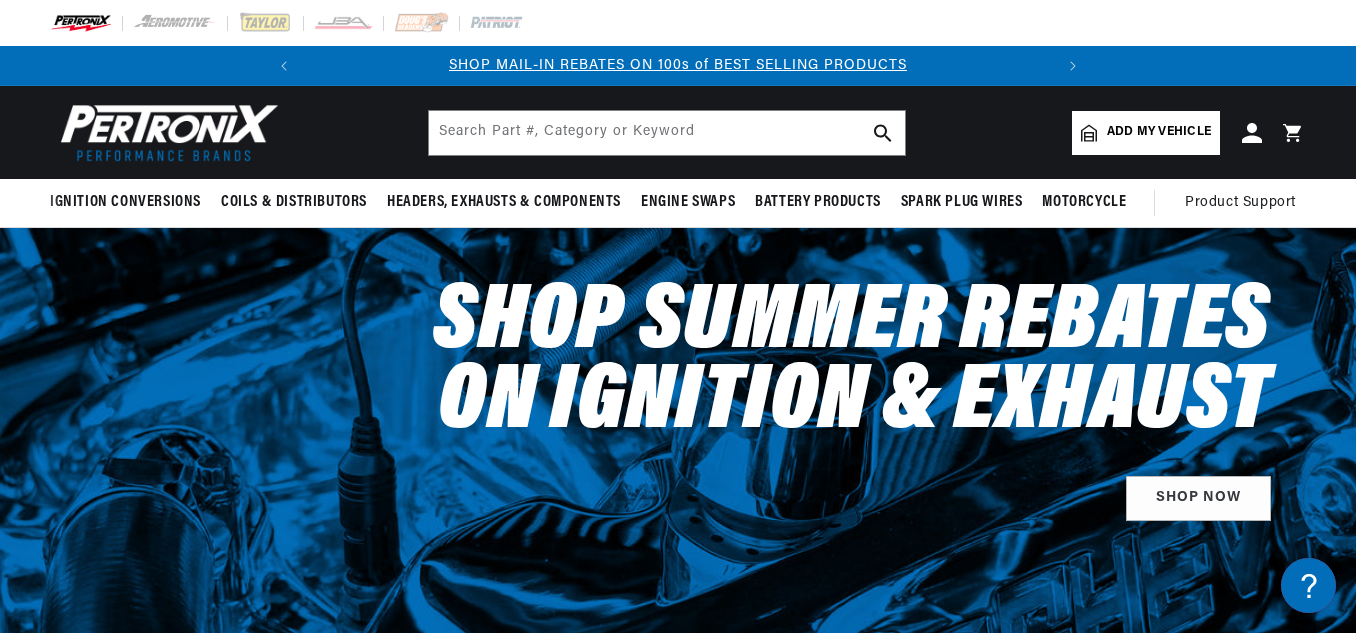 click on "SHOP MAIL-IN REBATES ON 100s of BEST SELLING PRODUCTS" at bounding box center (678, 65) 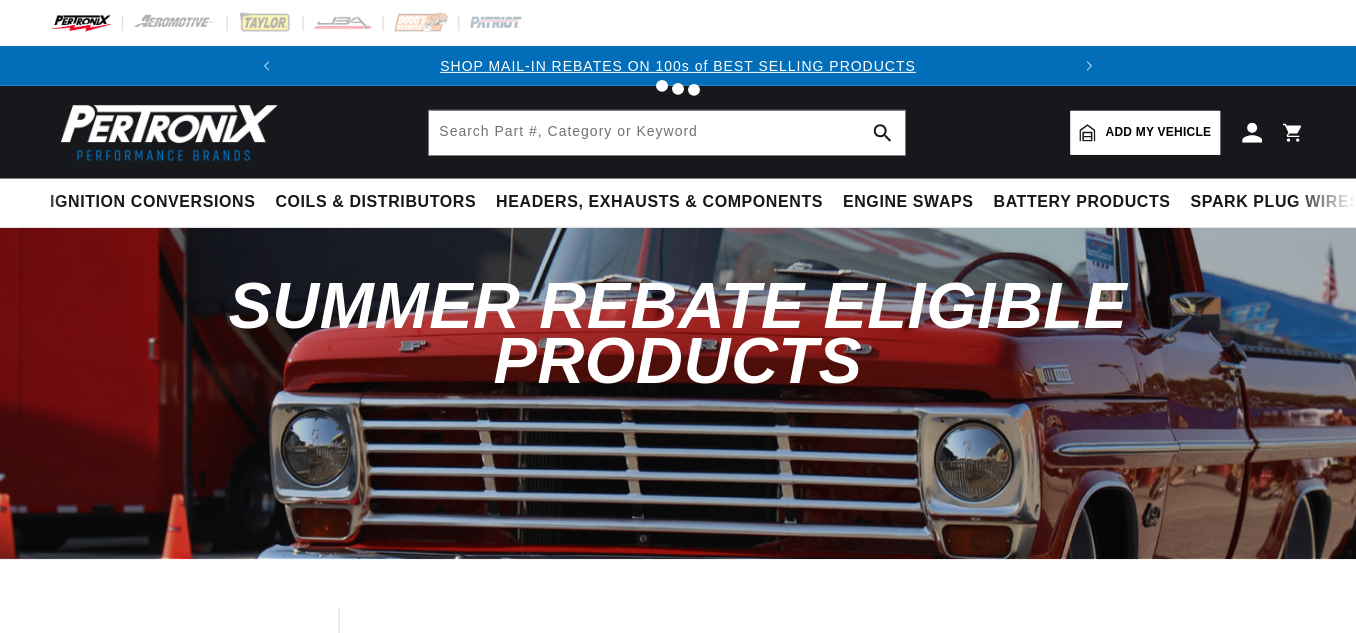 scroll, scrollTop: 0, scrollLeft: 0, axis: both 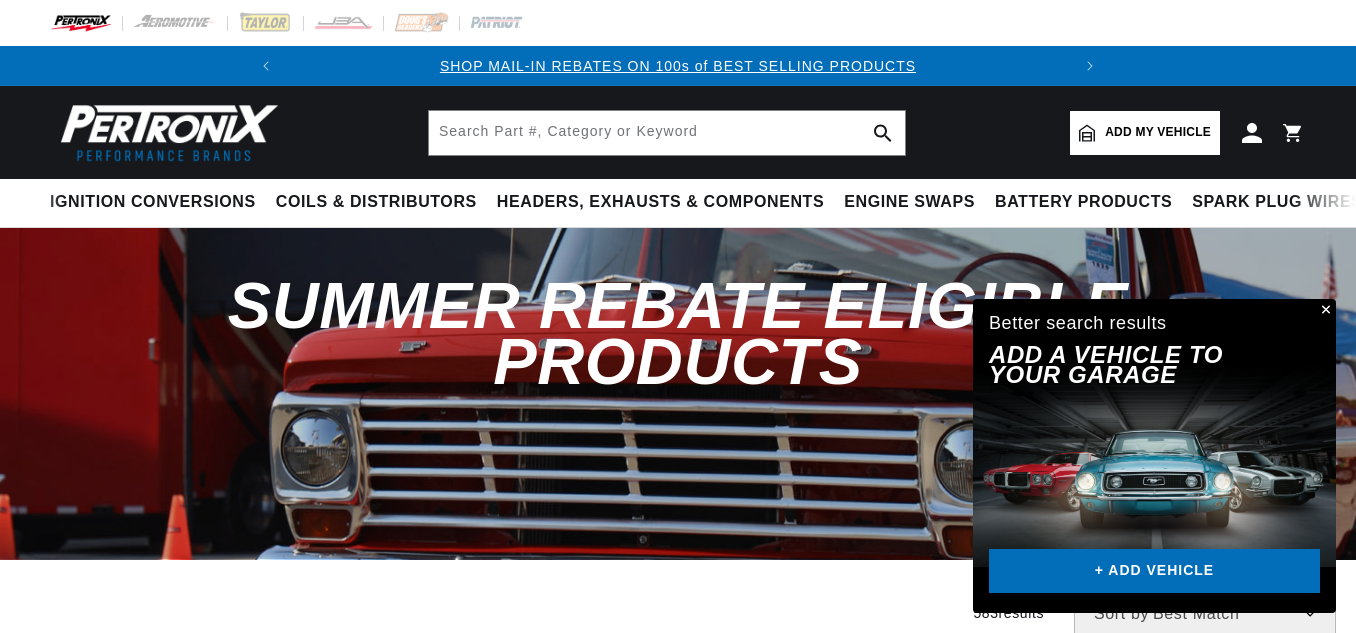 click at bounding box center [1154, 464] 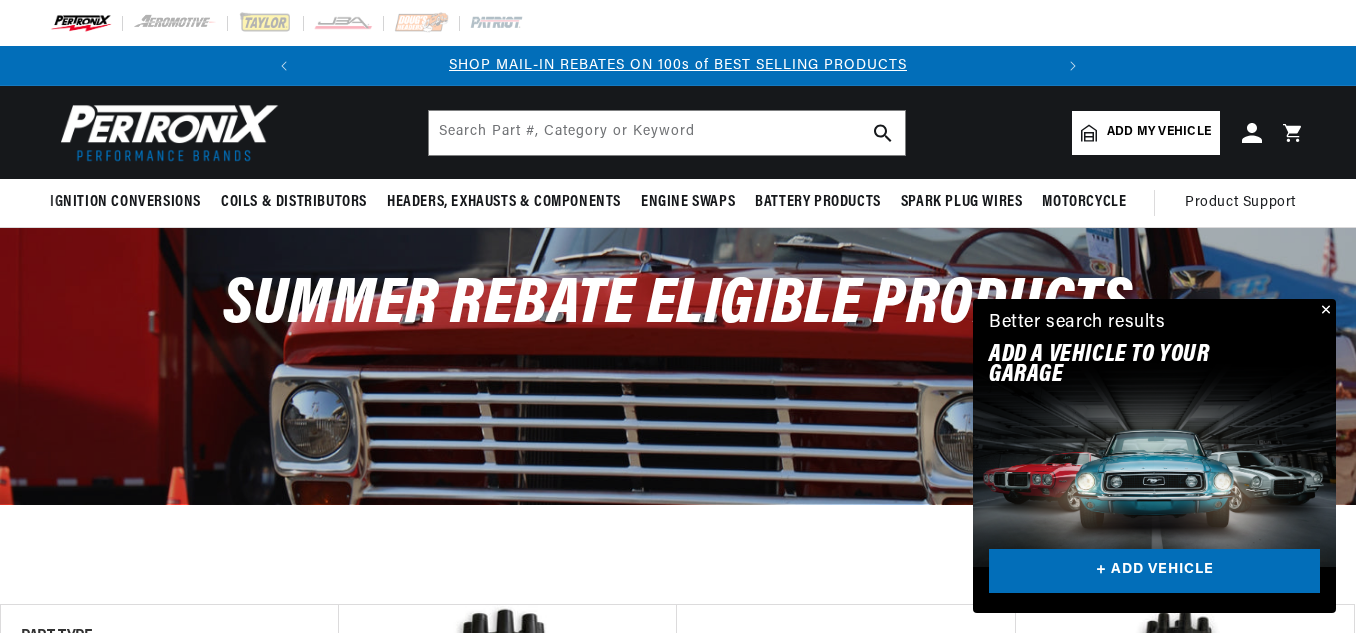 click at bounding box center (1324, 311) 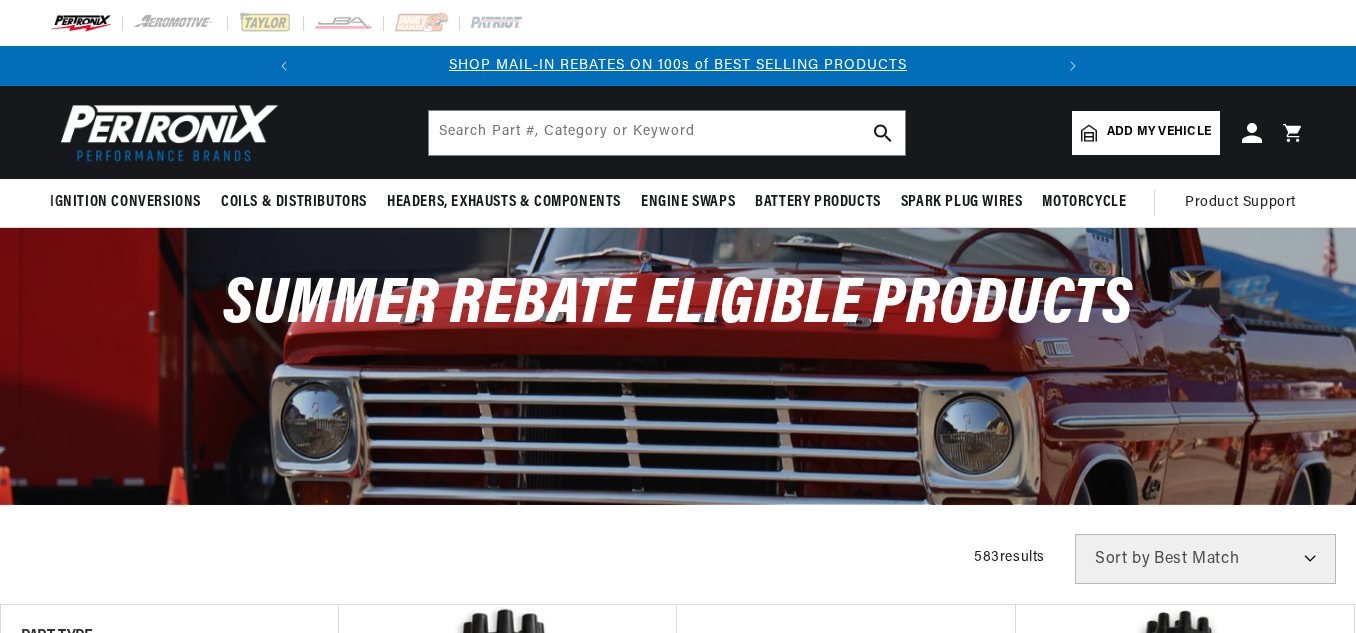 scroll, scrollTop: 0, scrollLeft: 747, axis: horizontal 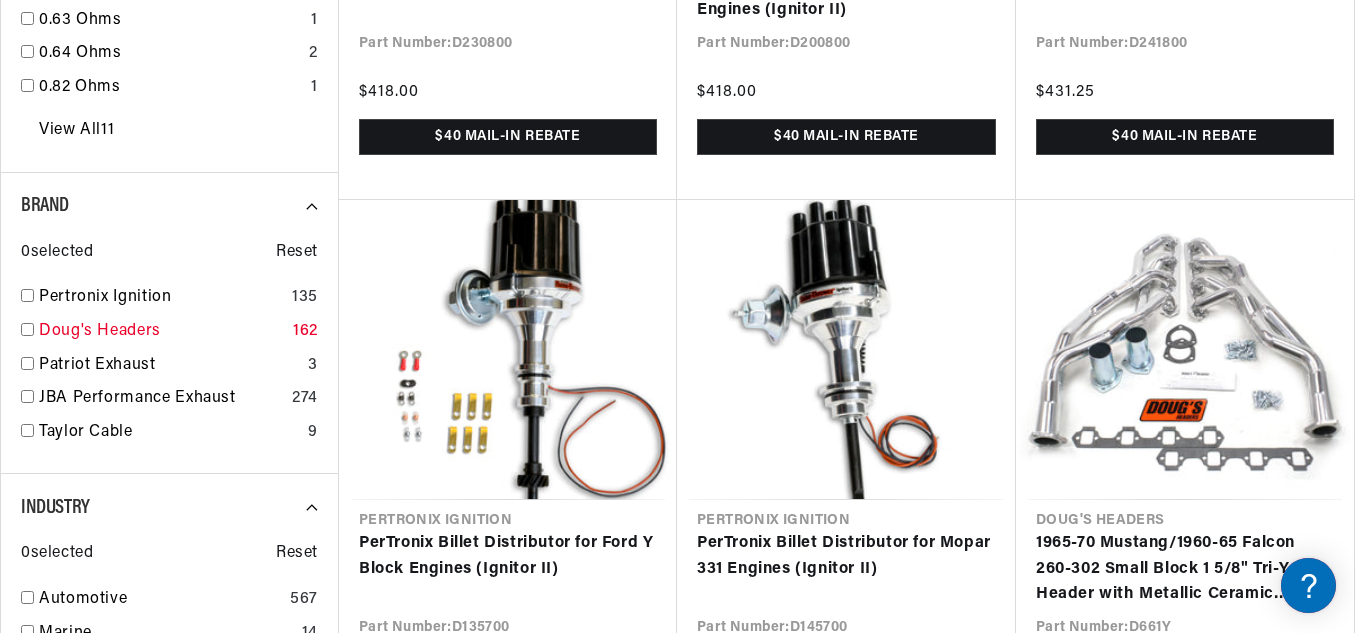 click on "Doug's Headers" at bounding box center (162, 332) 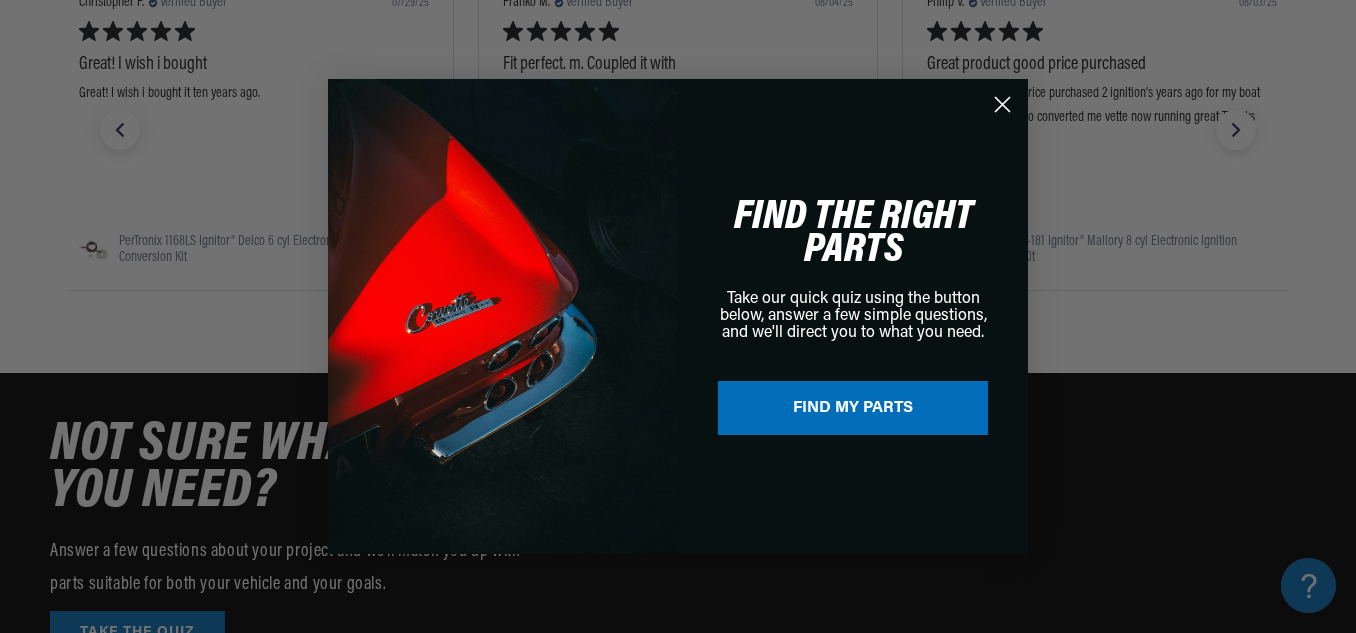 scroll, scrollTop: 0, scrollLeft: 747, axis: horizontal 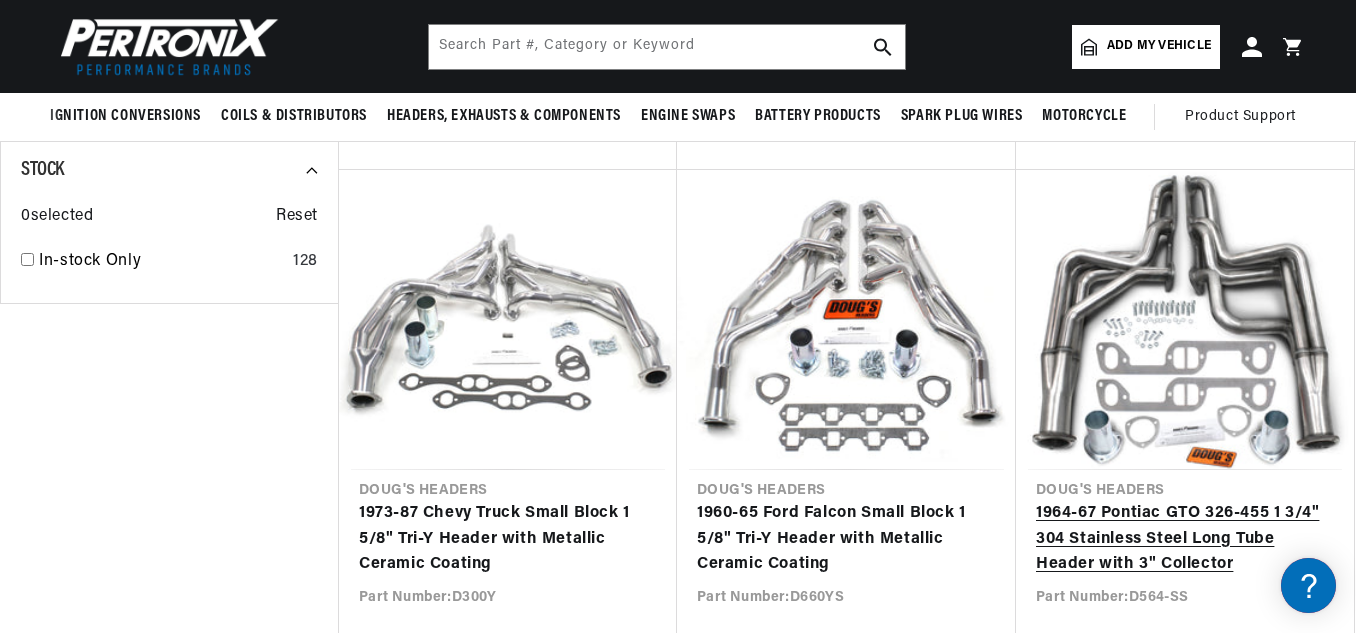 click on "1964-67 Pontiac GTO 326-455 1 3/4" 304 Stainless Steel Long Tube Header with 3" Collector" at bounding box center (1185, 539) 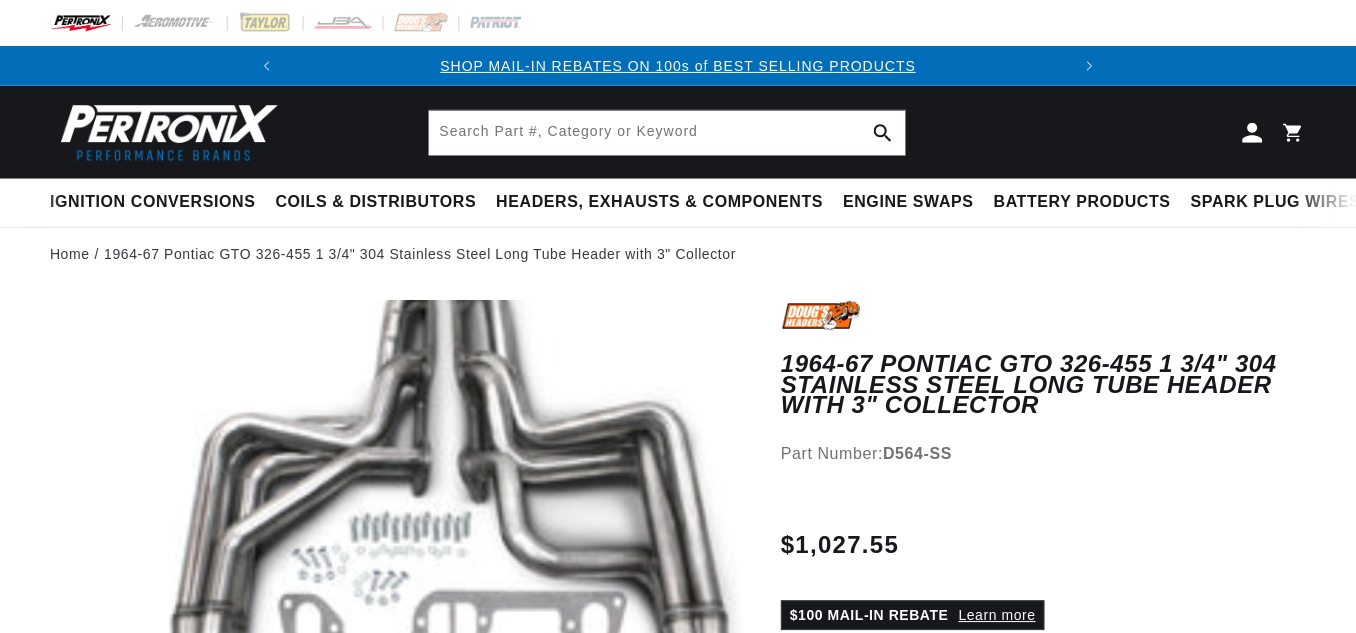 scroll, scrollTop: 0, scrollLeft: 0, axis: both 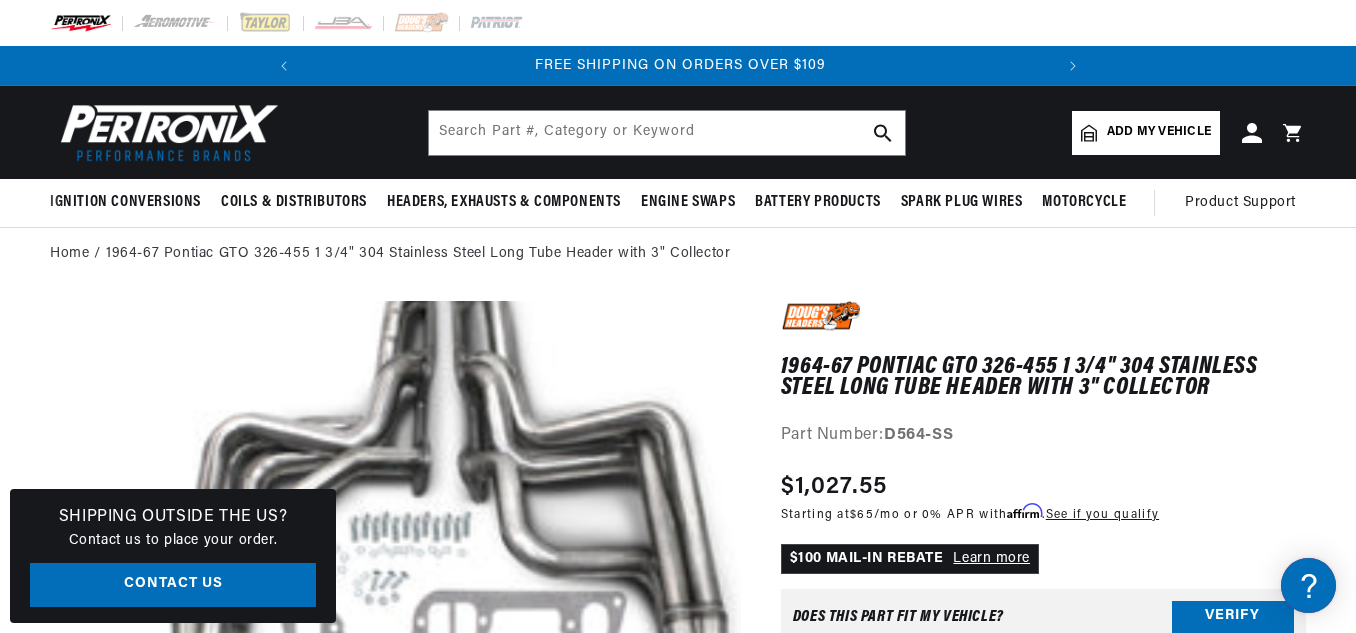 click on "1964-67 Pontiac GTO 326-455 1 3/4" 304 Stainless Steel Long Tube Header with 3" Collector
1964-67 Pontiac GTO 326-455 1 3/4" 304 Stainless Steel Long Tube Header with 3" Collector
Part Number:  D564-SS
Regular price
$1,027.55
Sale price
$1,027.55
Regular price
Unit price
/
per
Starting at  $65 /mo or 0% APR with  Affirm .  See if you qualify" at bounding box center [1023, 983] 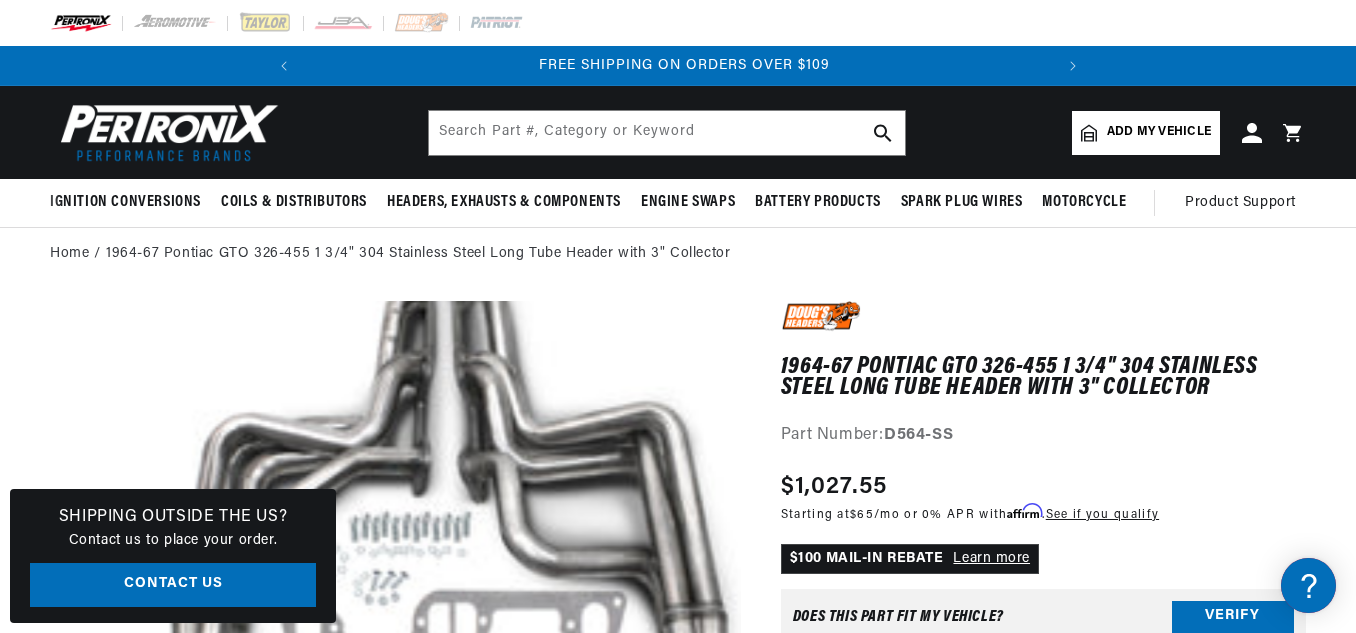 scroll, scrollTop: 0, scrollLeft: 747, axis: horizontal 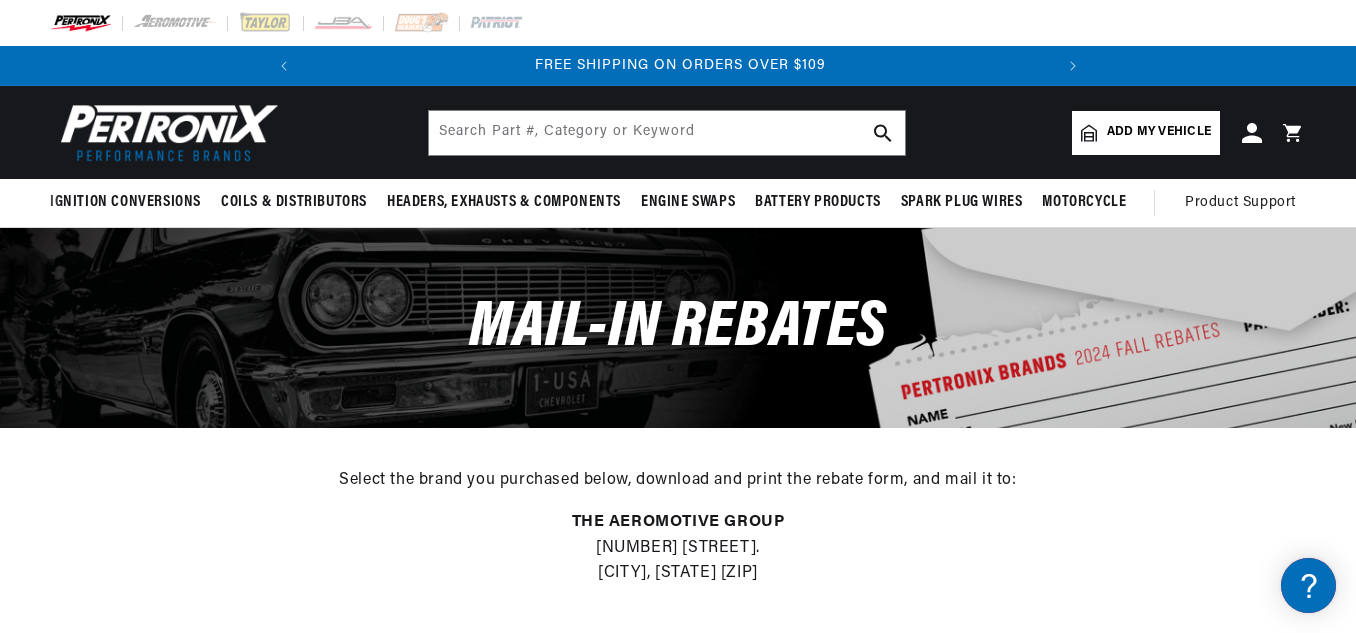 click on "Mail-In Rebates" at bounding box center (678, 328) 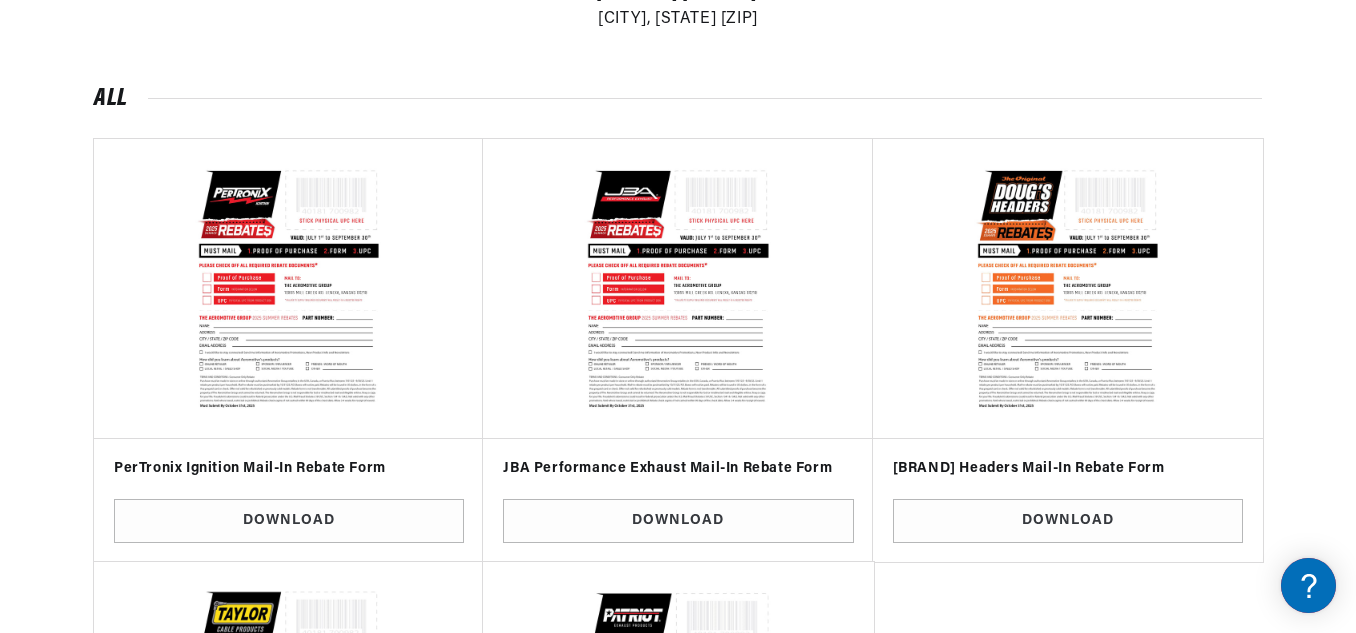 scroll, scrollTop: 1108, scrollLeft: 0, axis: vertical 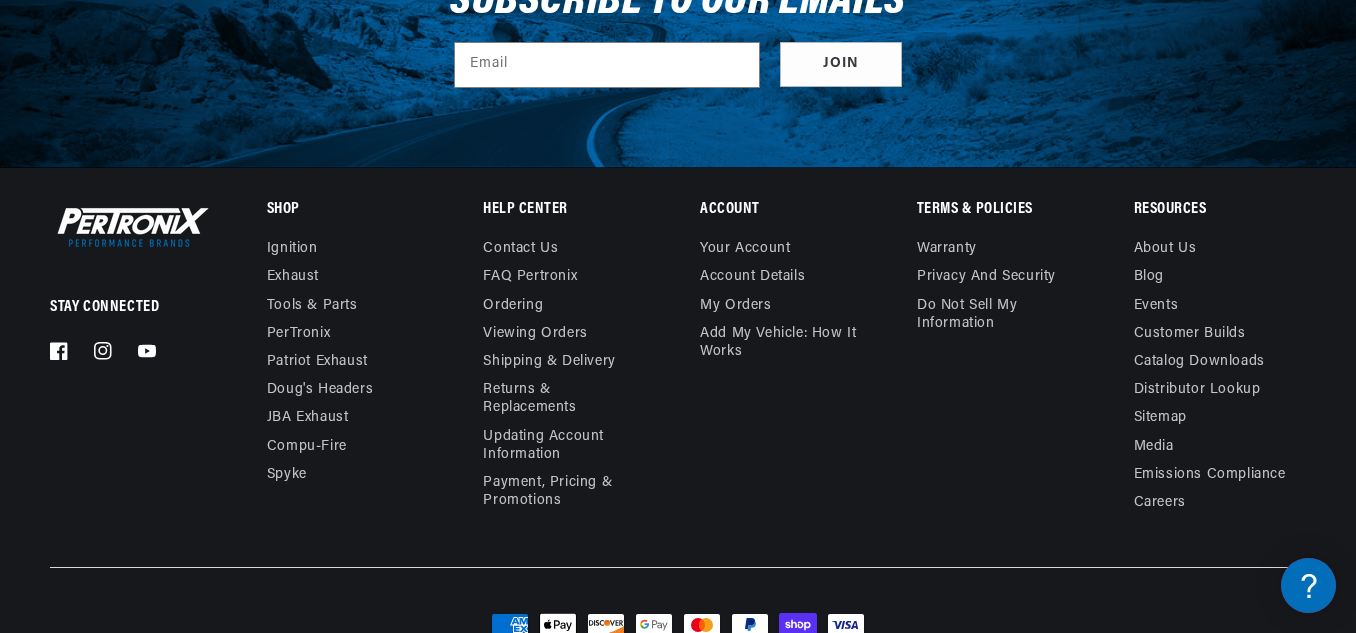 click on "Stay Connected
Facebook
Instagram
YouTube
Shop
Ignition
Exhaust" at bounding box center [678, 385] 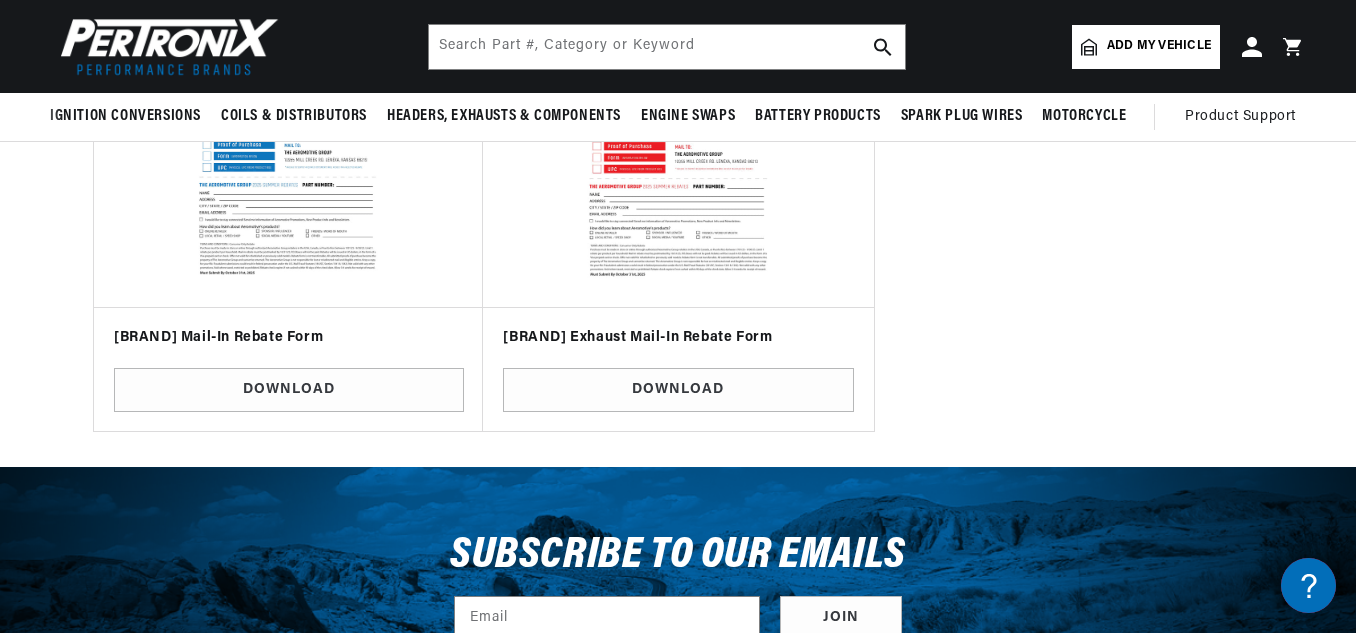 scroll, scrollTop: 554, scrollLeft: 0, axis: vertical 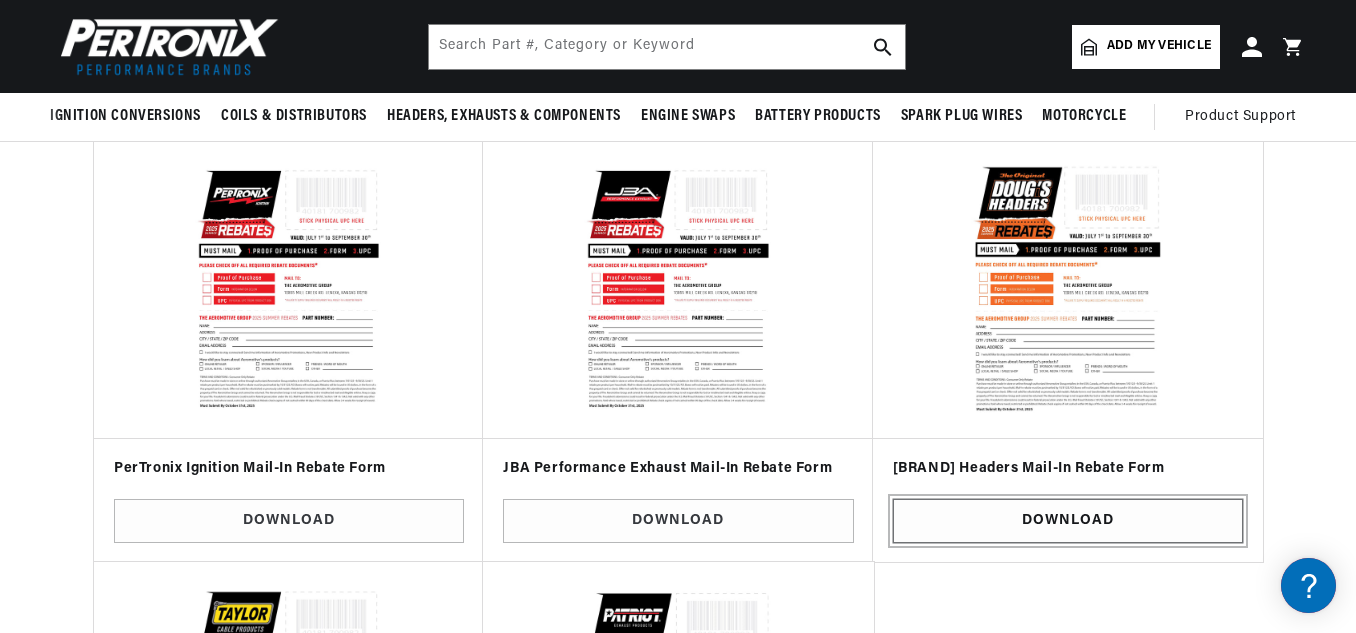 click on "Download" at bounding box center [1068, 521] 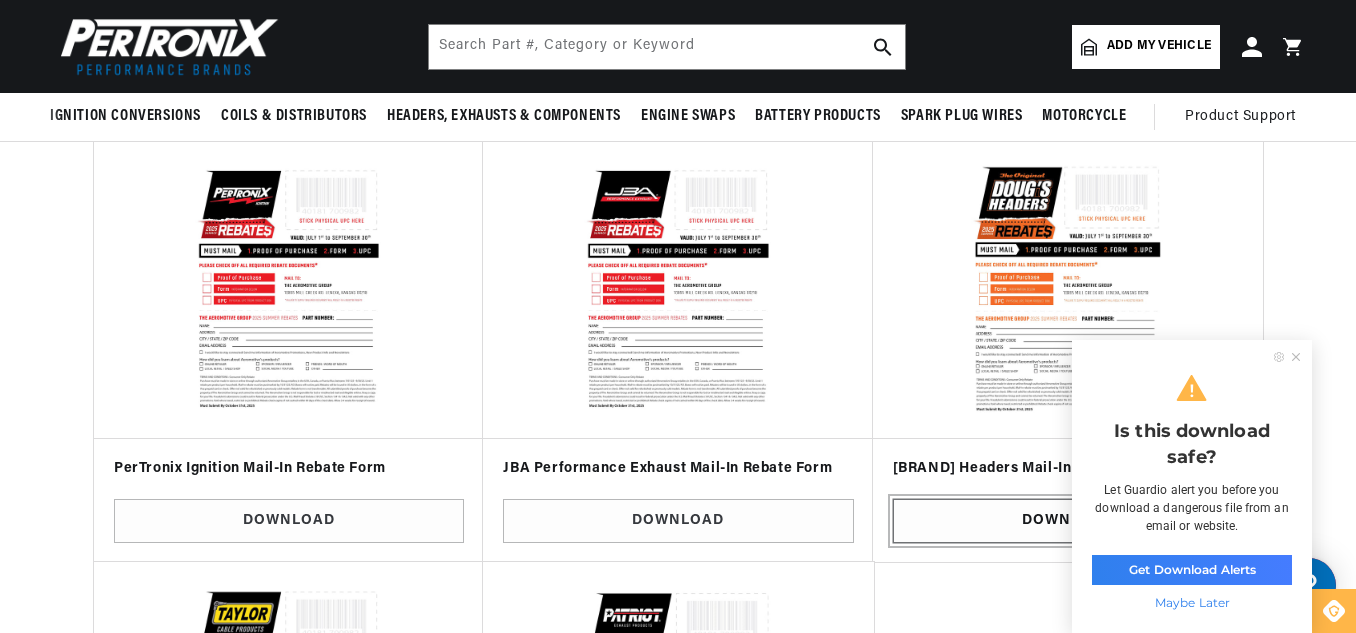 scroll, scrollTop: 0, scrollLeft: 747, axis: horizontal 